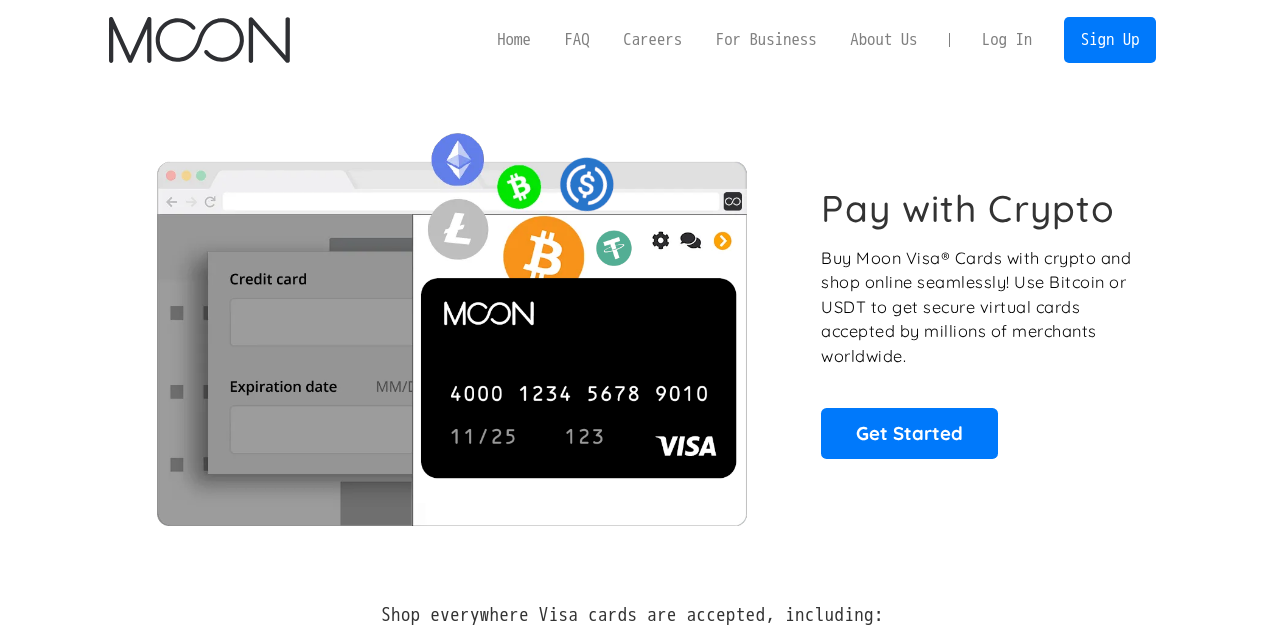 scroll, scrollTop: 0, scrollLeft: 0, axis: both 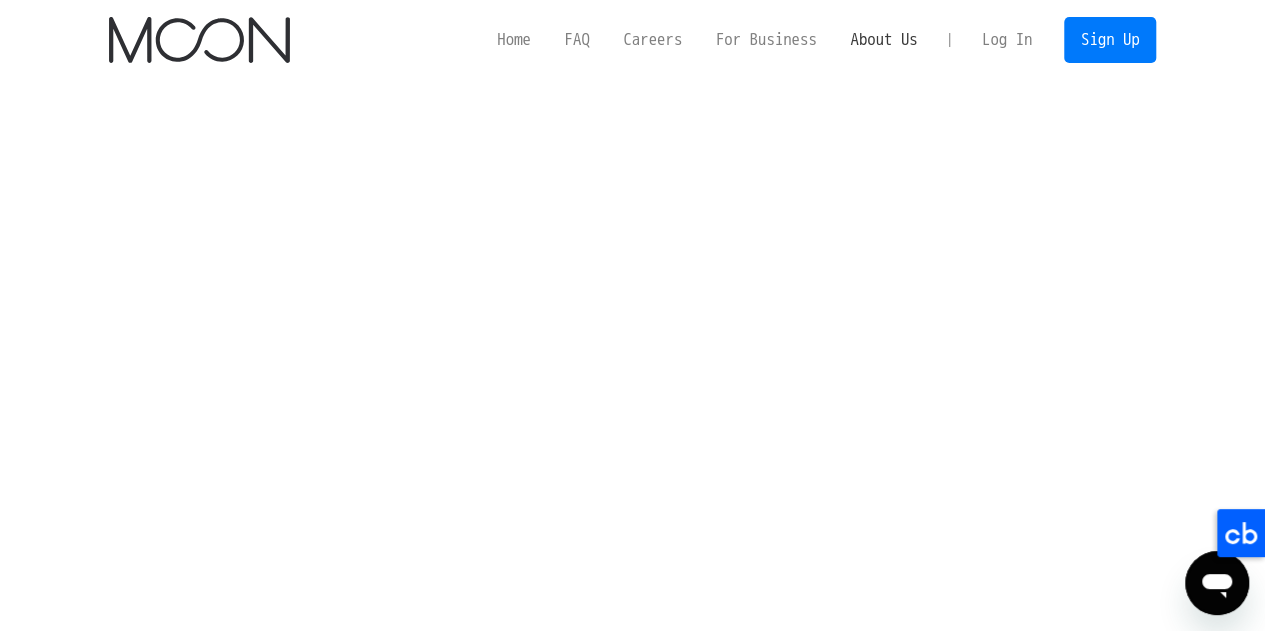 click on "About Us" at bounding box center (883, 39) 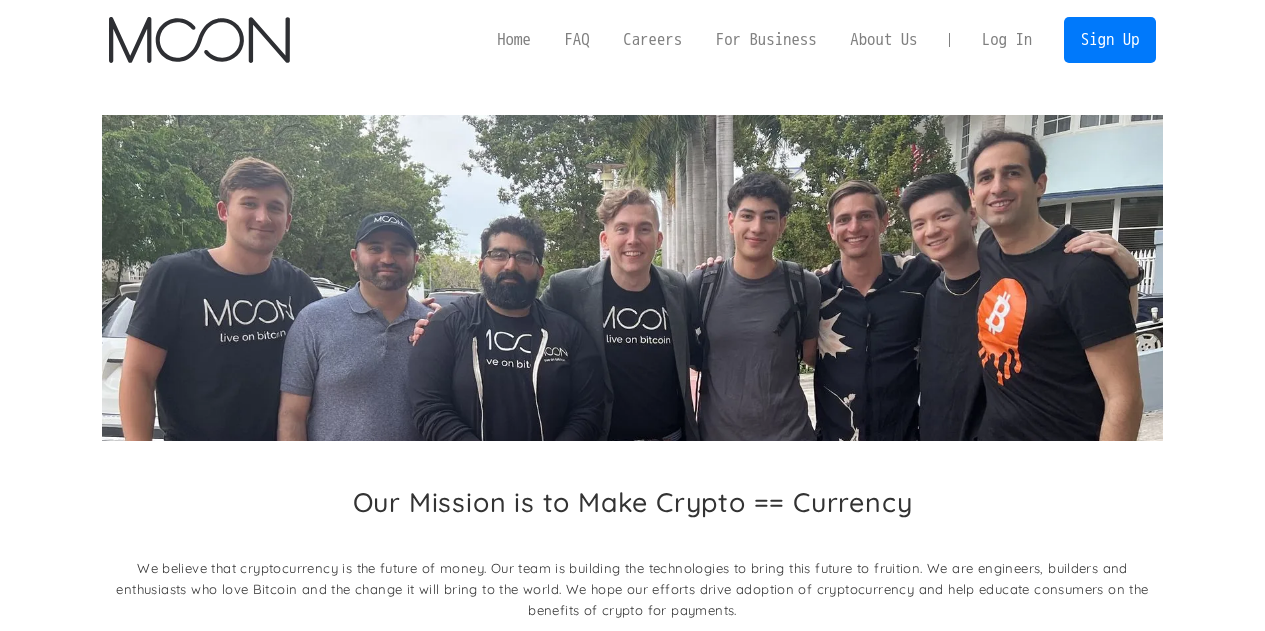 scroll, scrollTop: 0, scrollLeft: 0, axis: both 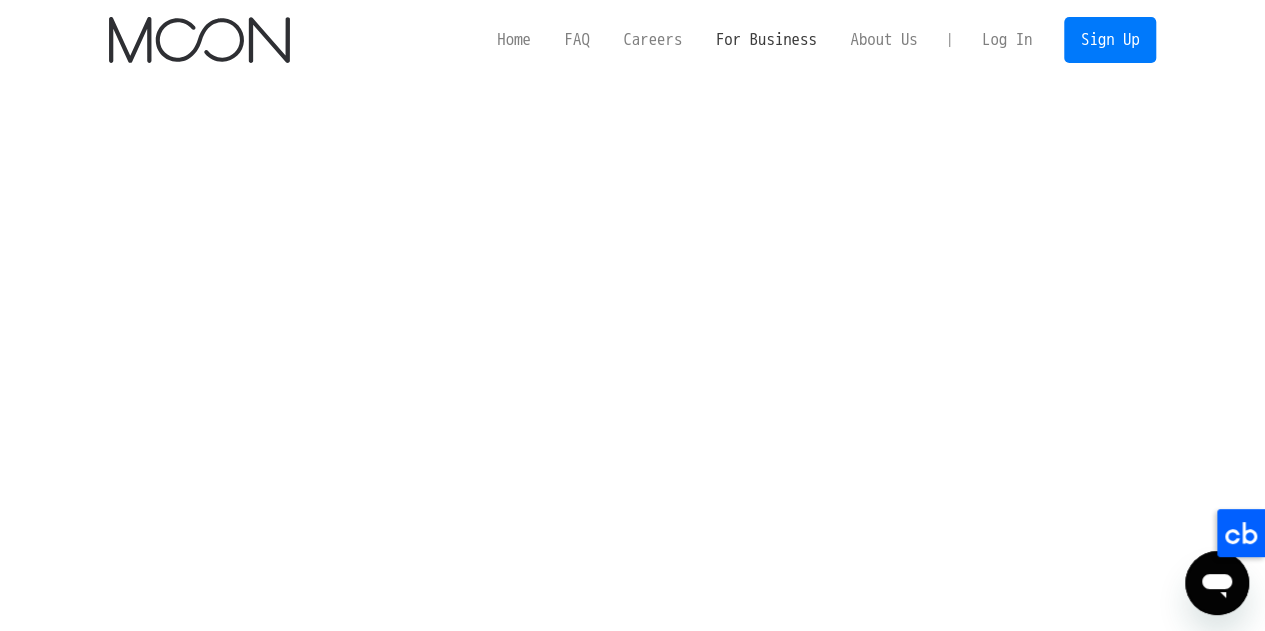 click on "For Business" at bounding box center [766, 39] 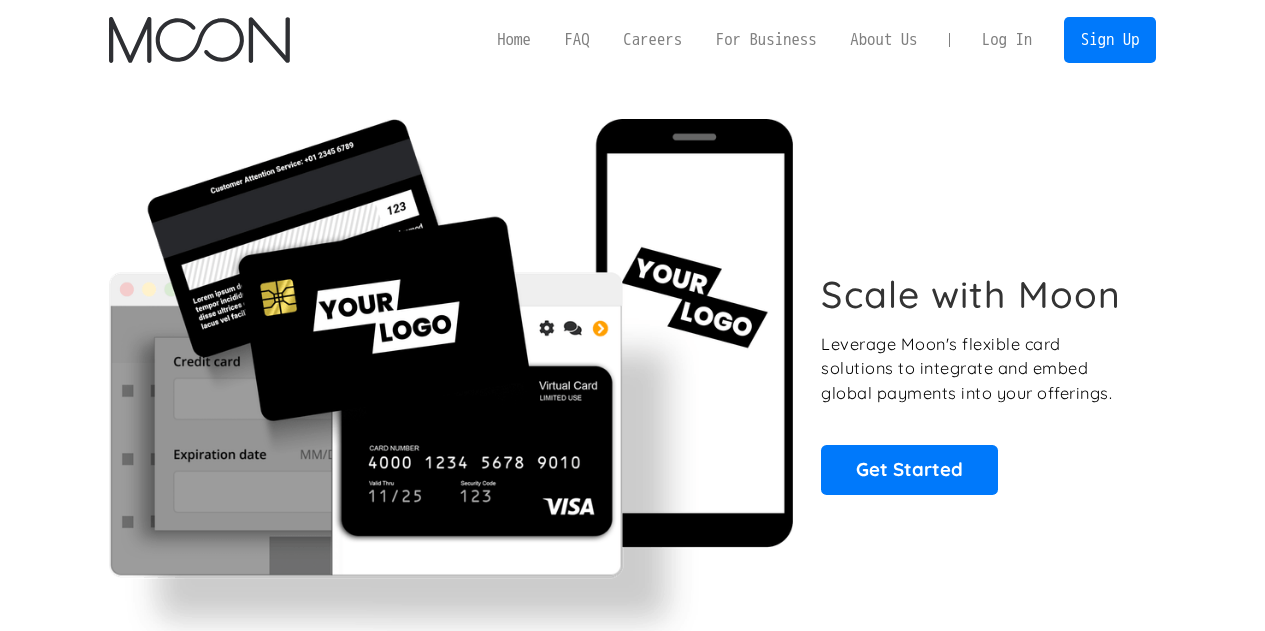 scroll, scrollTop: 0, scrollLeft: 0, axis: both 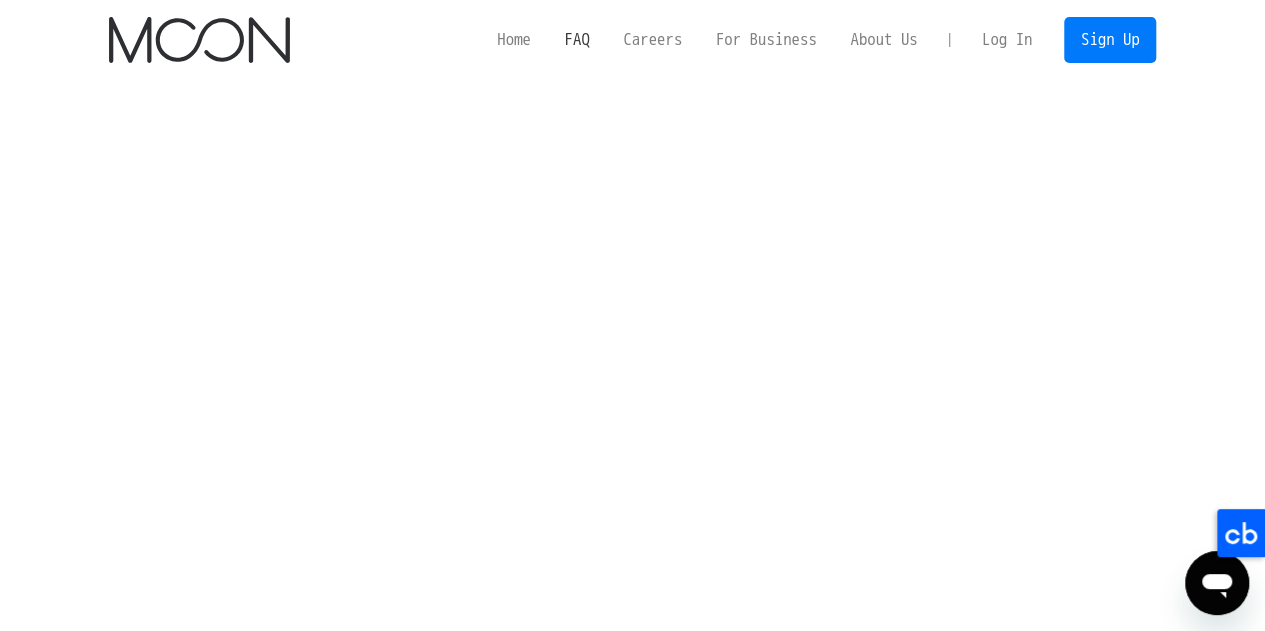 click on "FAQ" at bounding box center (577, 39) 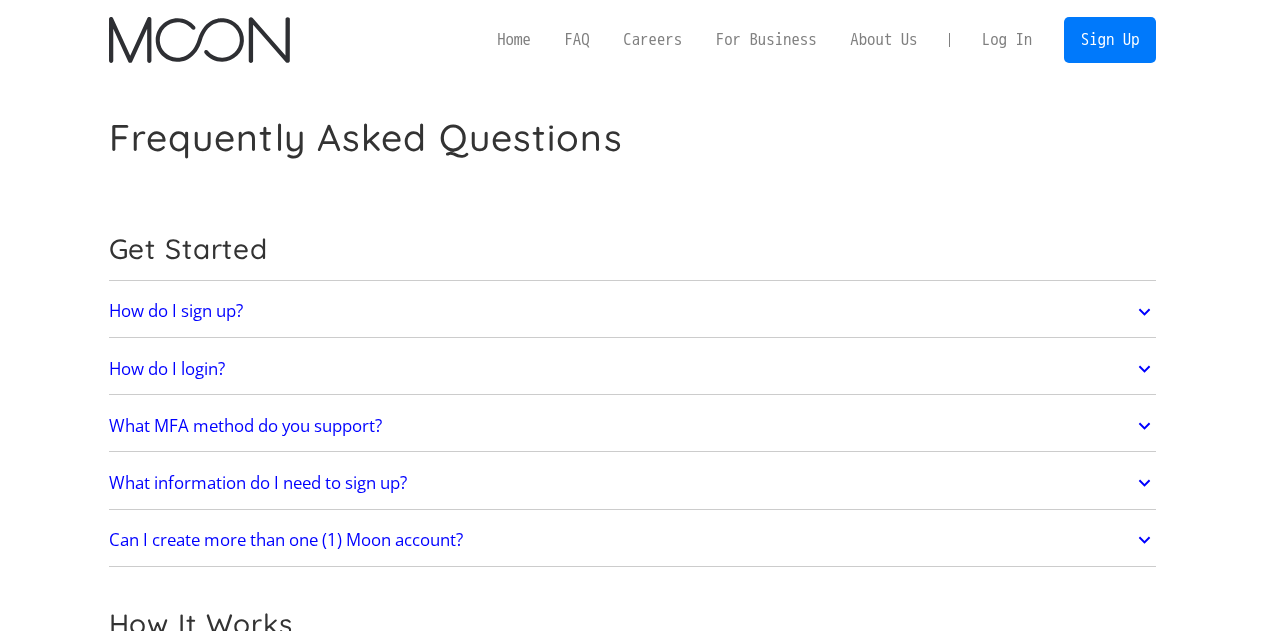 scroll, scrollTop: 0, scrollLeft: 0, axis: both 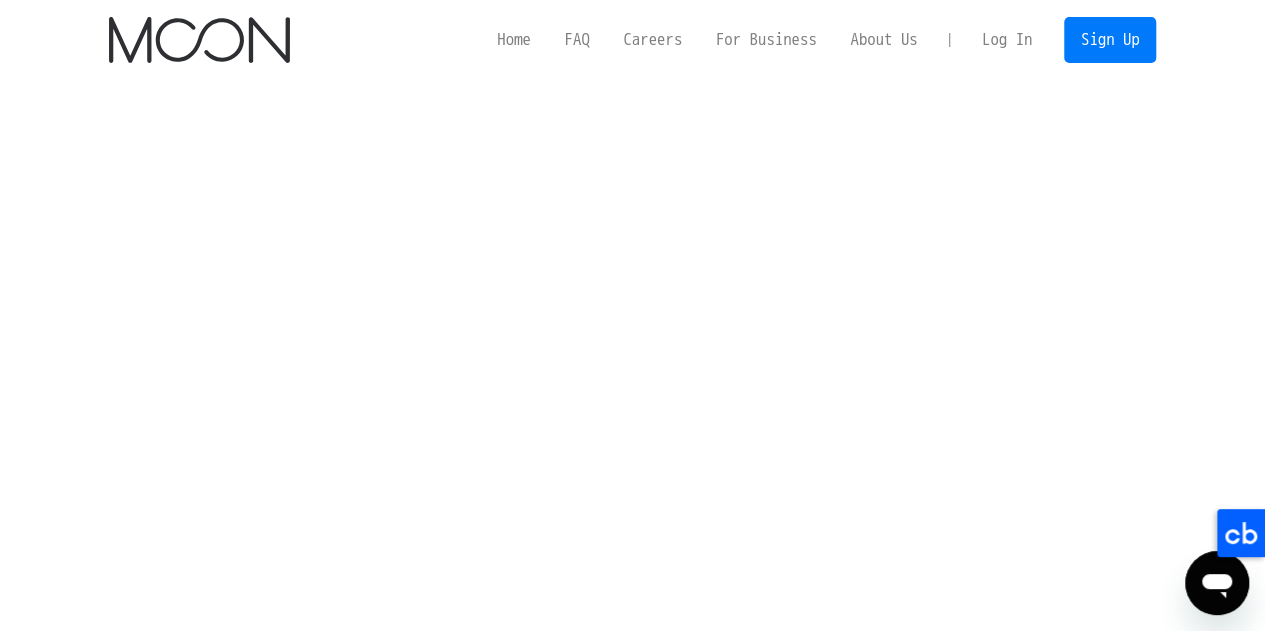 click on "FAQ" at bounding box center [577, 39] 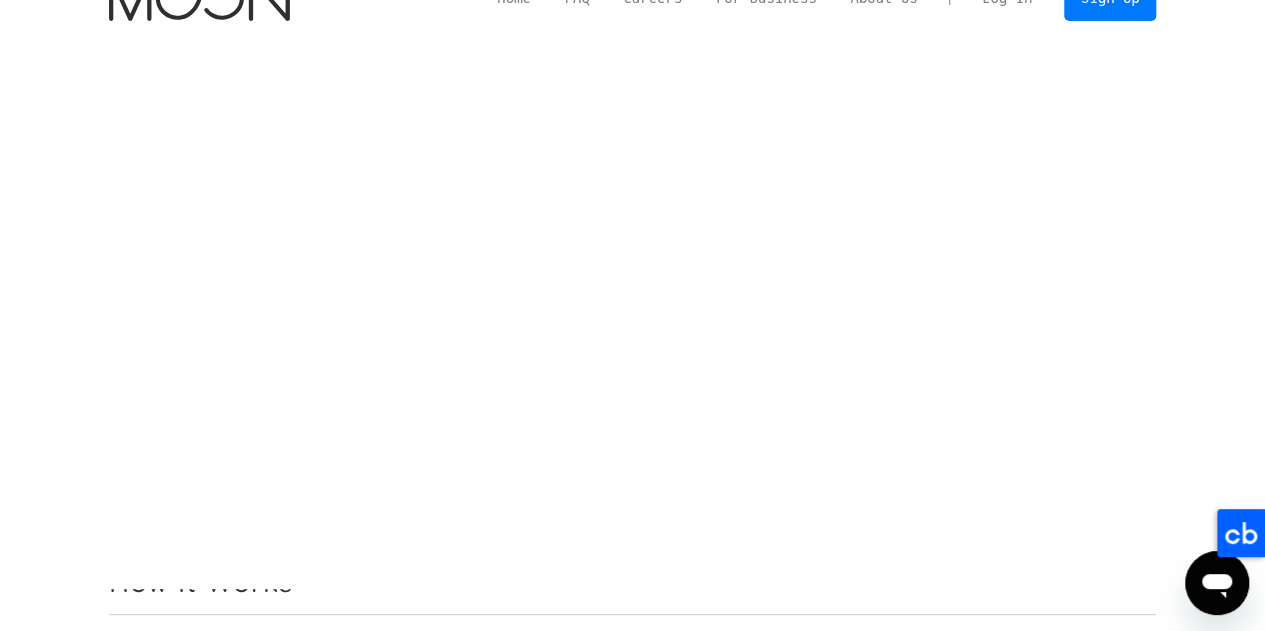 scroll, scrollTop: 54, scrollLeft: 0, axis: vertical 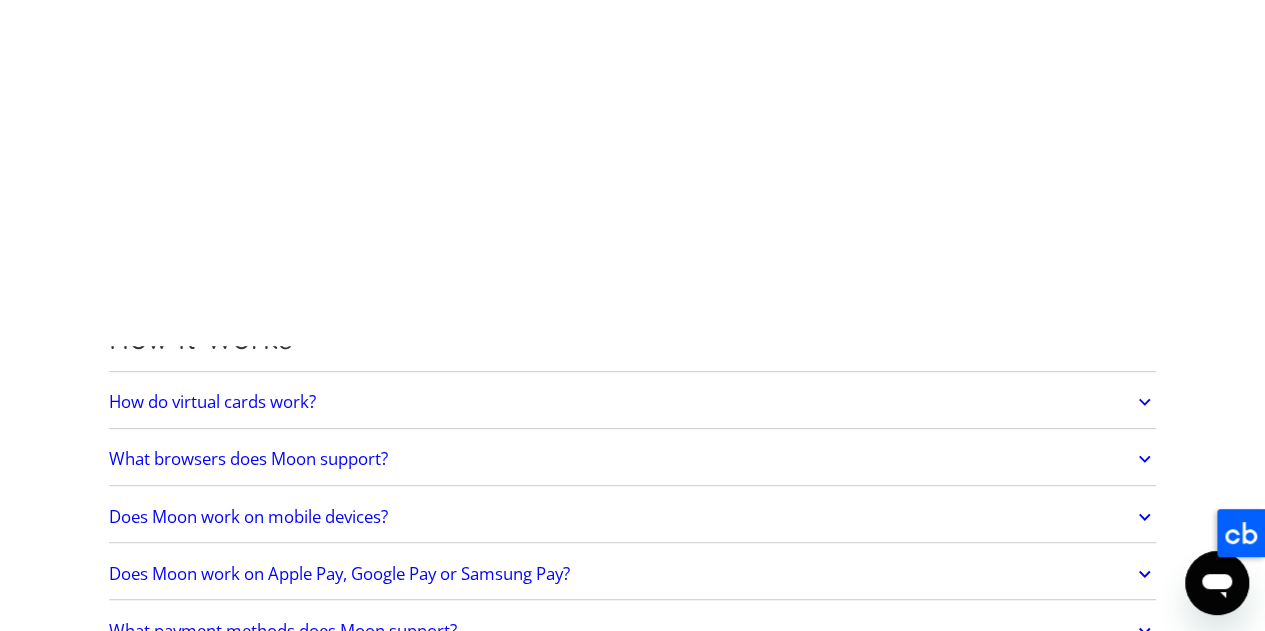 click on "What information do I need to sign up?" at bounding box center (633, 198) 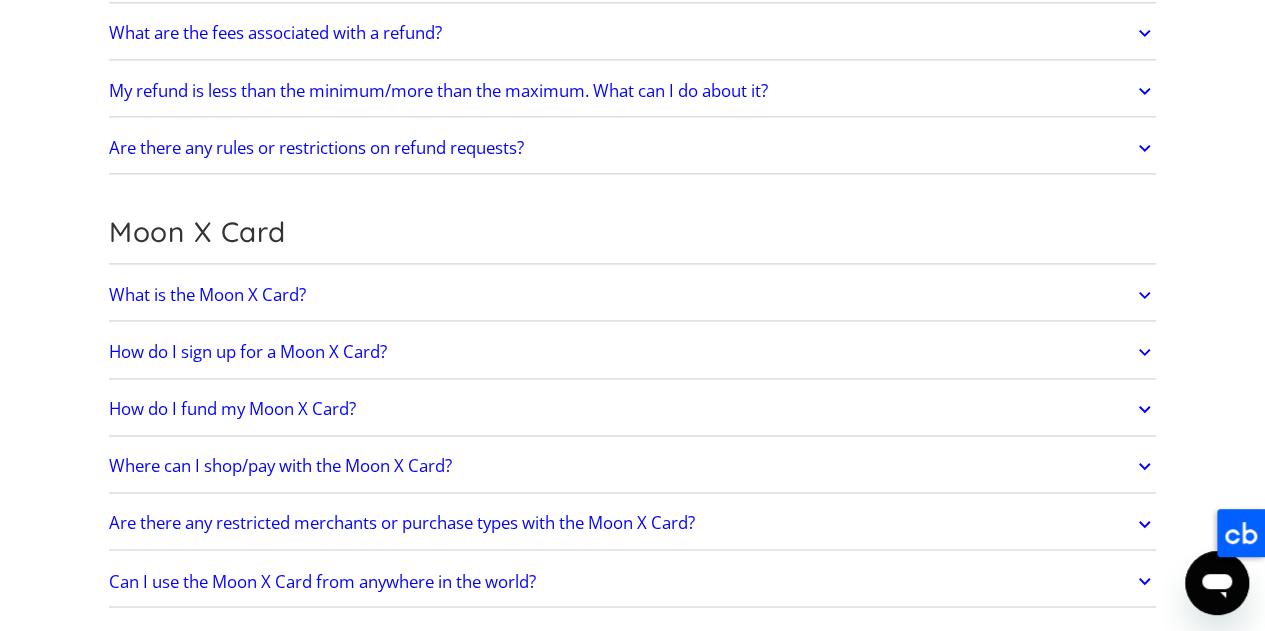 scroll, scrollTop: 1361, scrollLeft: 0, axis: vertical 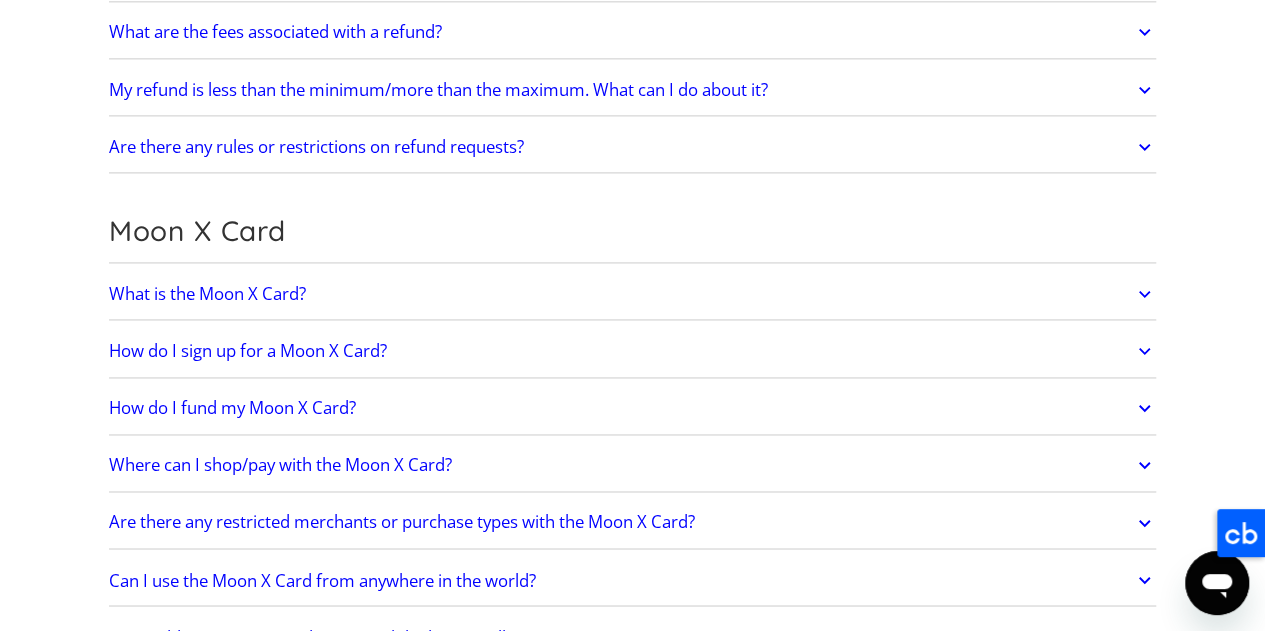 click on "What is the Moon X Card?" at bounding box center [633, 294] 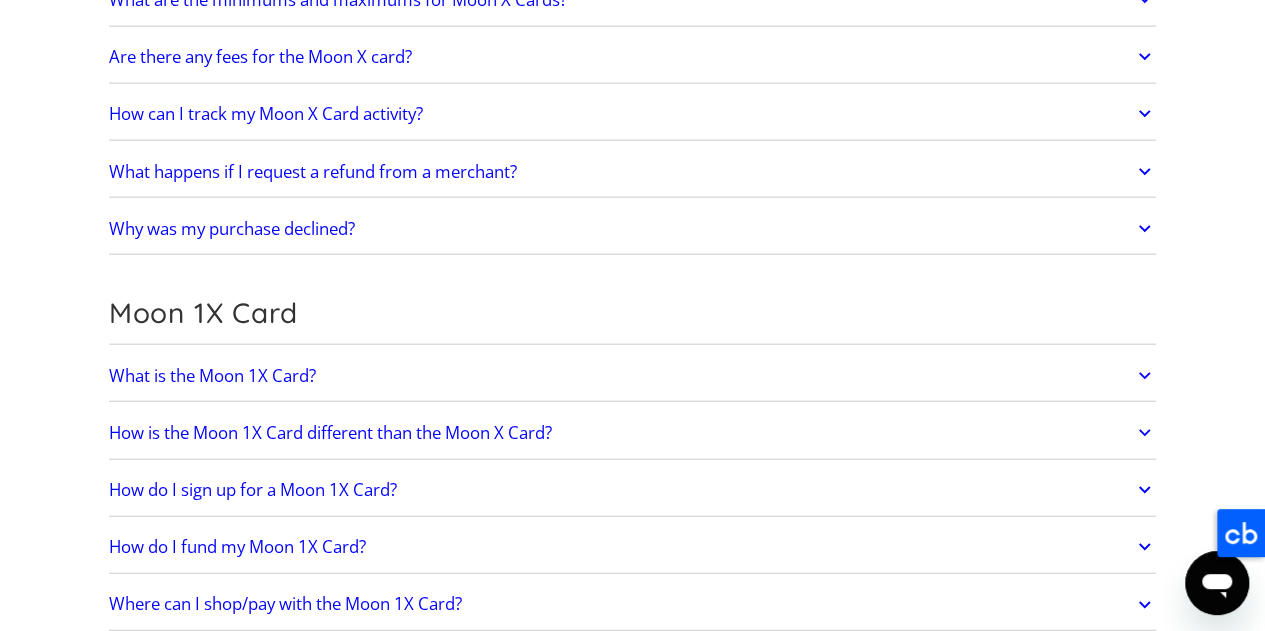 scroll, scrollTop: 2238, scrollLeft: 0, axis: vertical 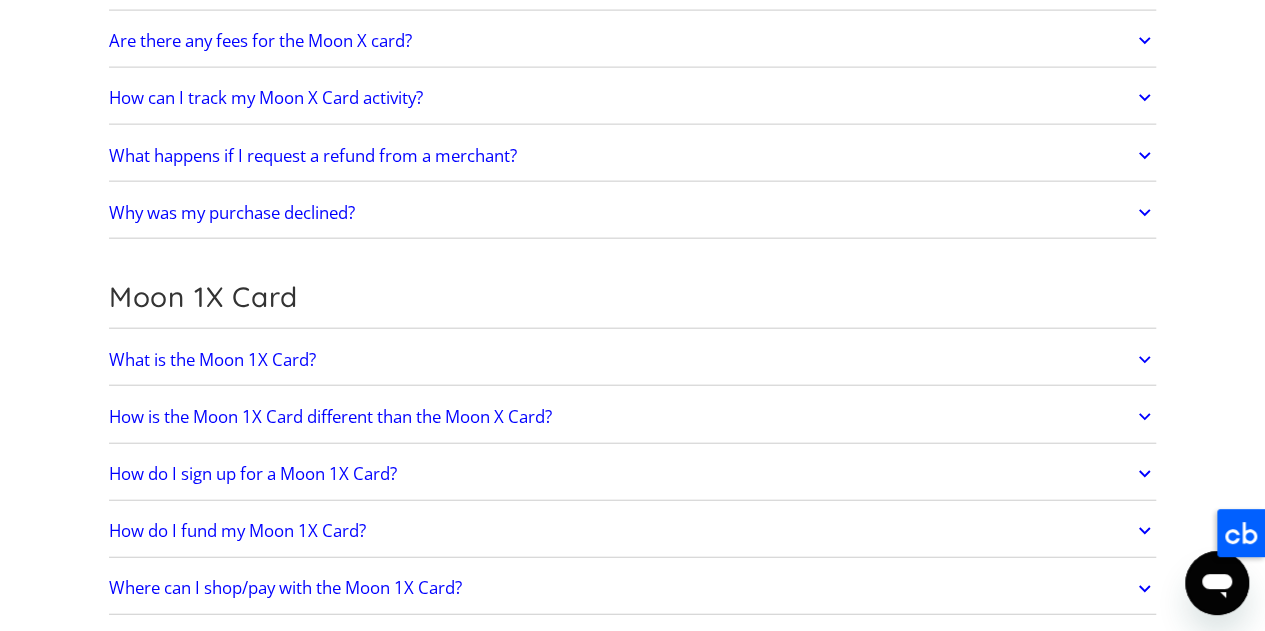click on "What is the Moon 1X Card?" at bounding box center [633, -583] 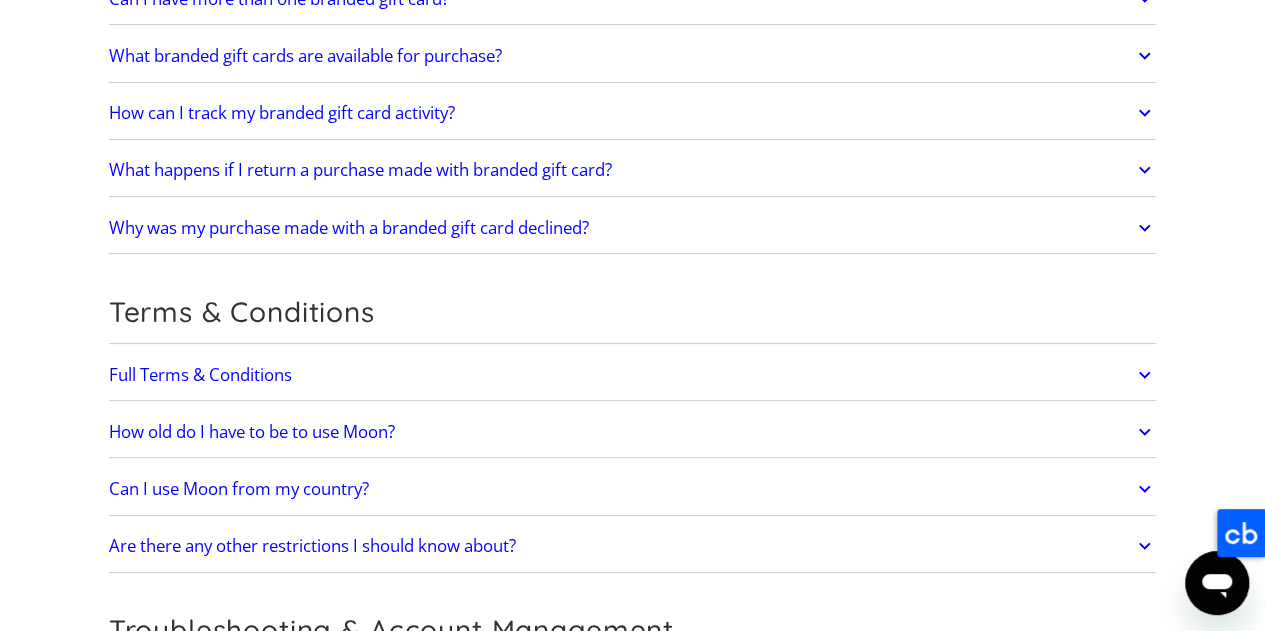 scroll, scrollTop: 3896, scrollLeft: 0, axis: vertical 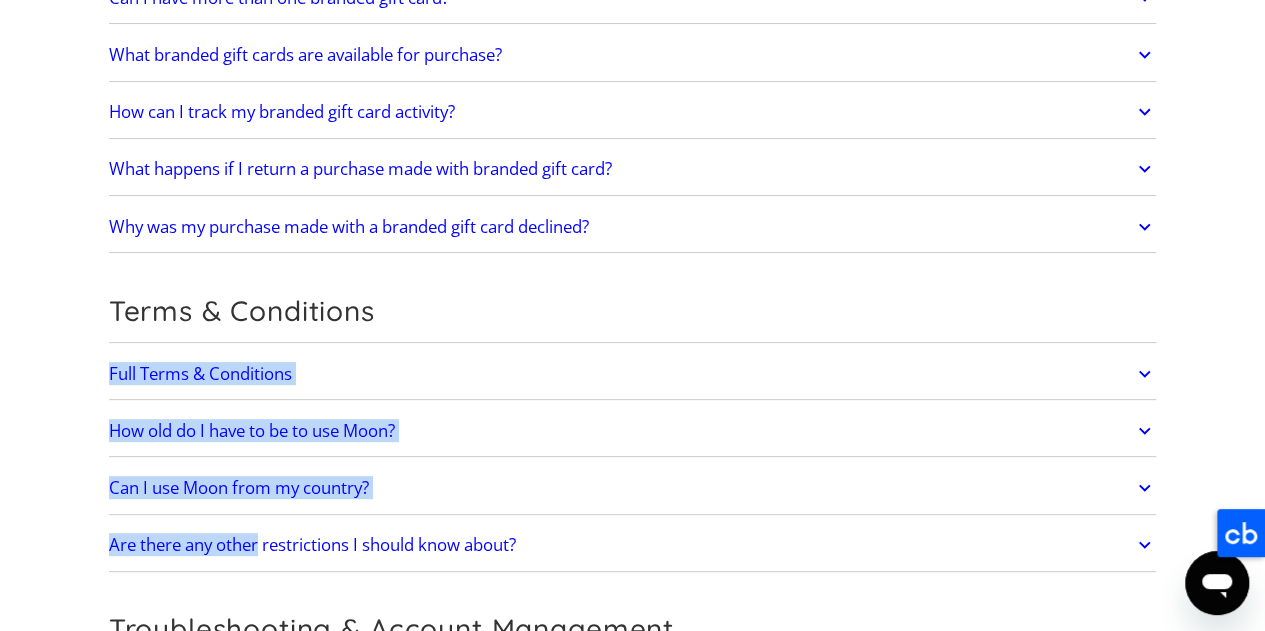 drag, startPoint x: 454, startPoint y: 314, endPoint x: 260, endPoint y: 496, distance: 266.0075 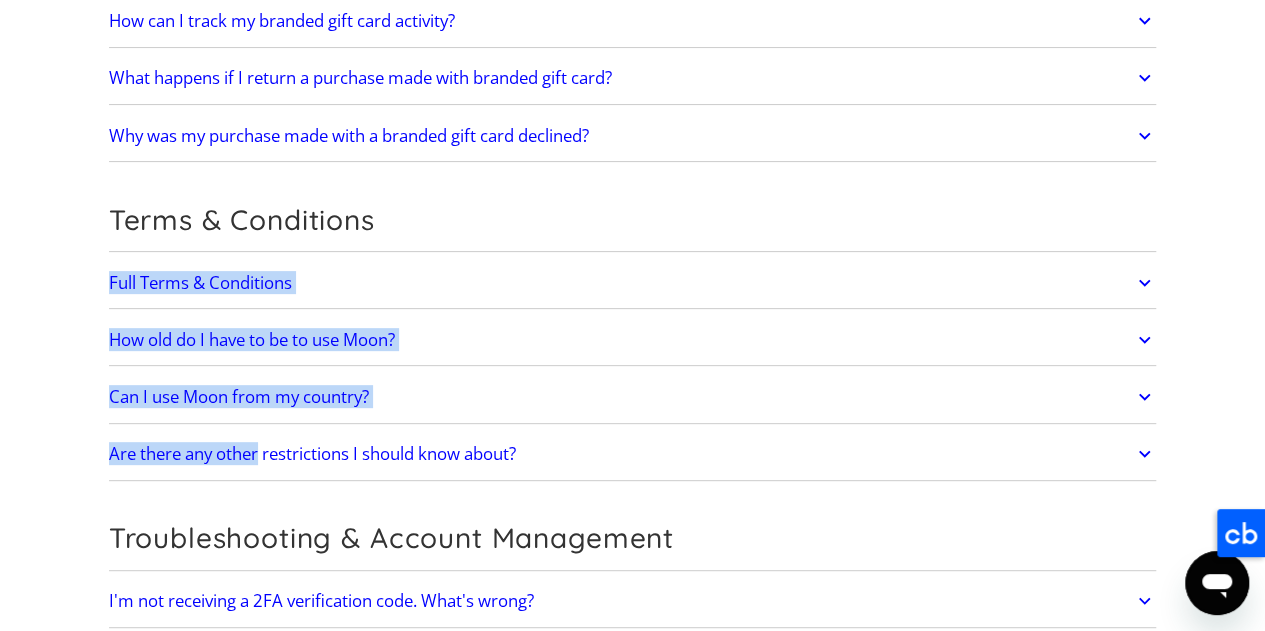 scroll, scrollTop: 3991, scrollLeft: 0, axis: vertical 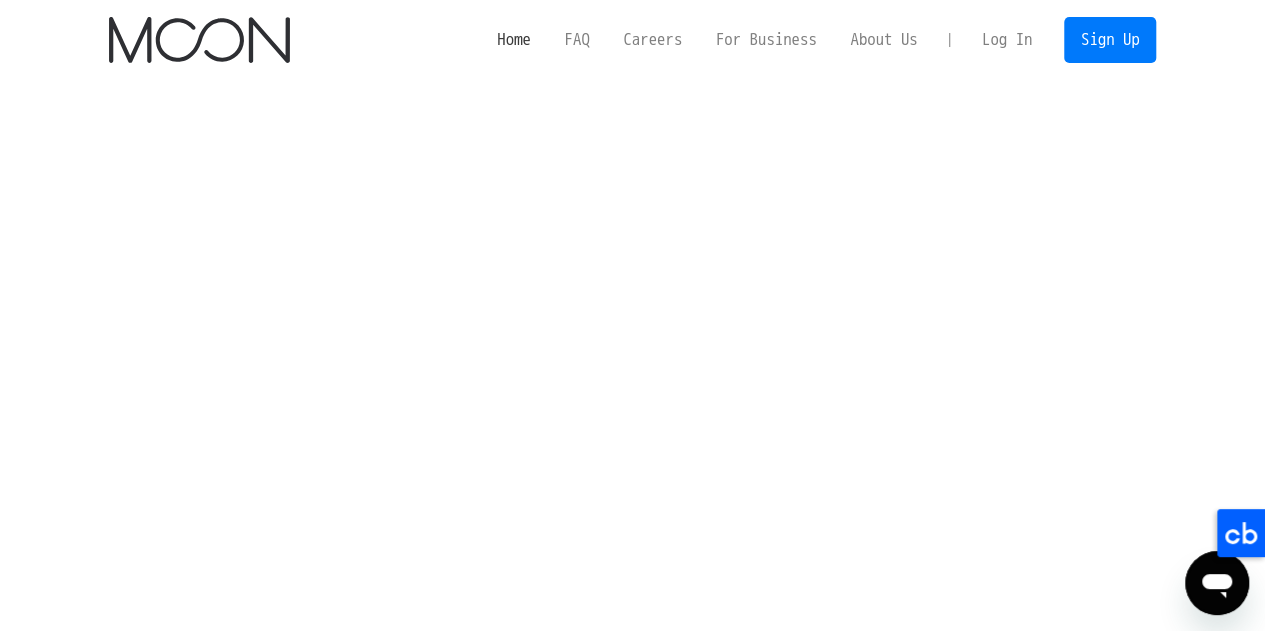 click on "Home" at bounding box center (513, 39) 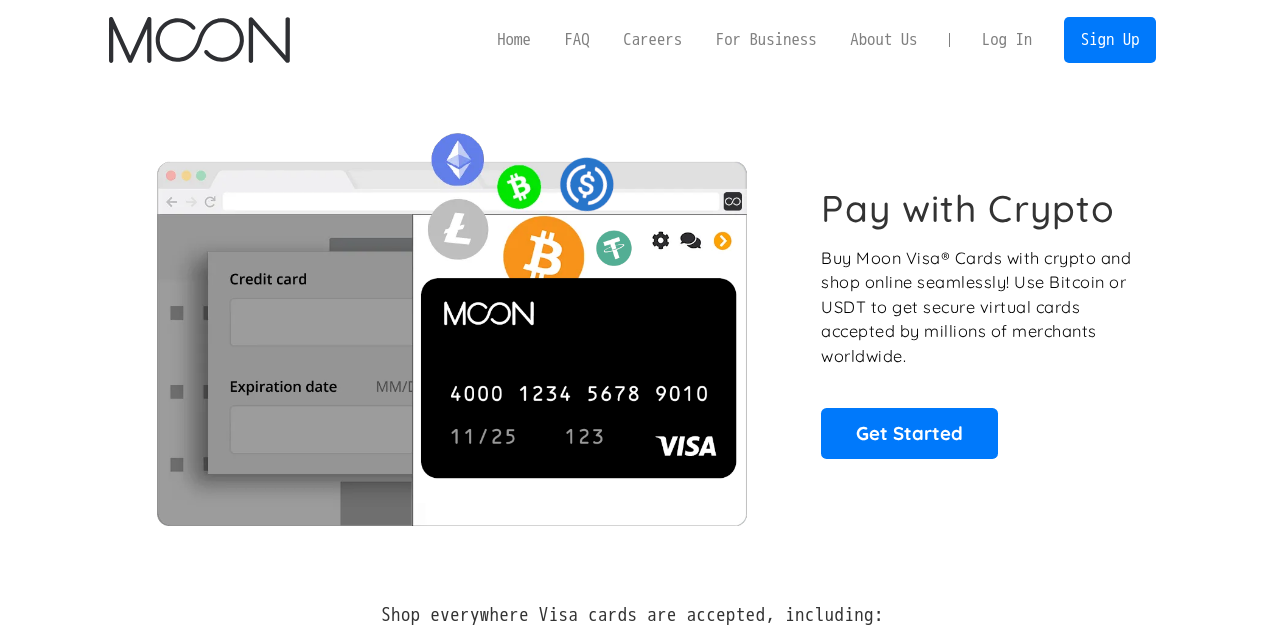 scroll, scrollTop: 0, scrollLeft: 0, axis: both 